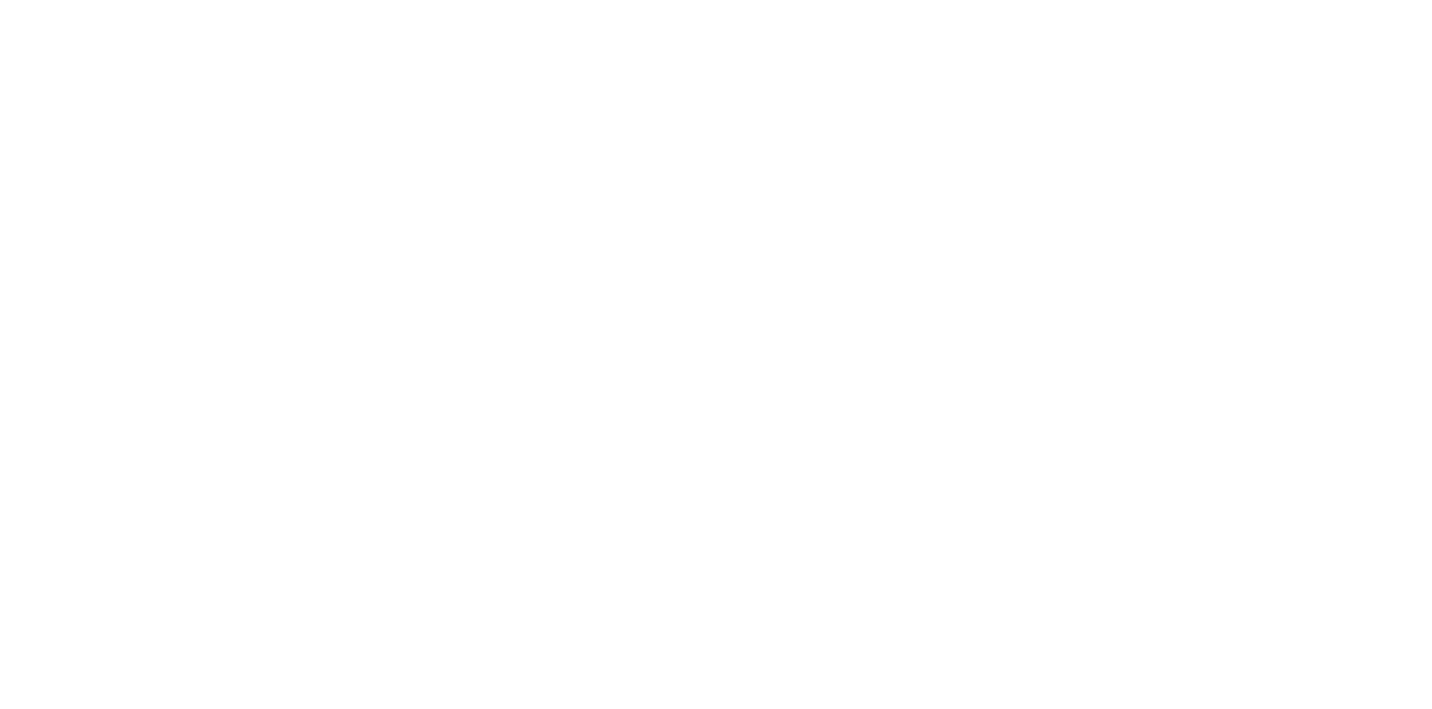 scroll, scrollTop: 0, scrollLeft: 0, axis: both 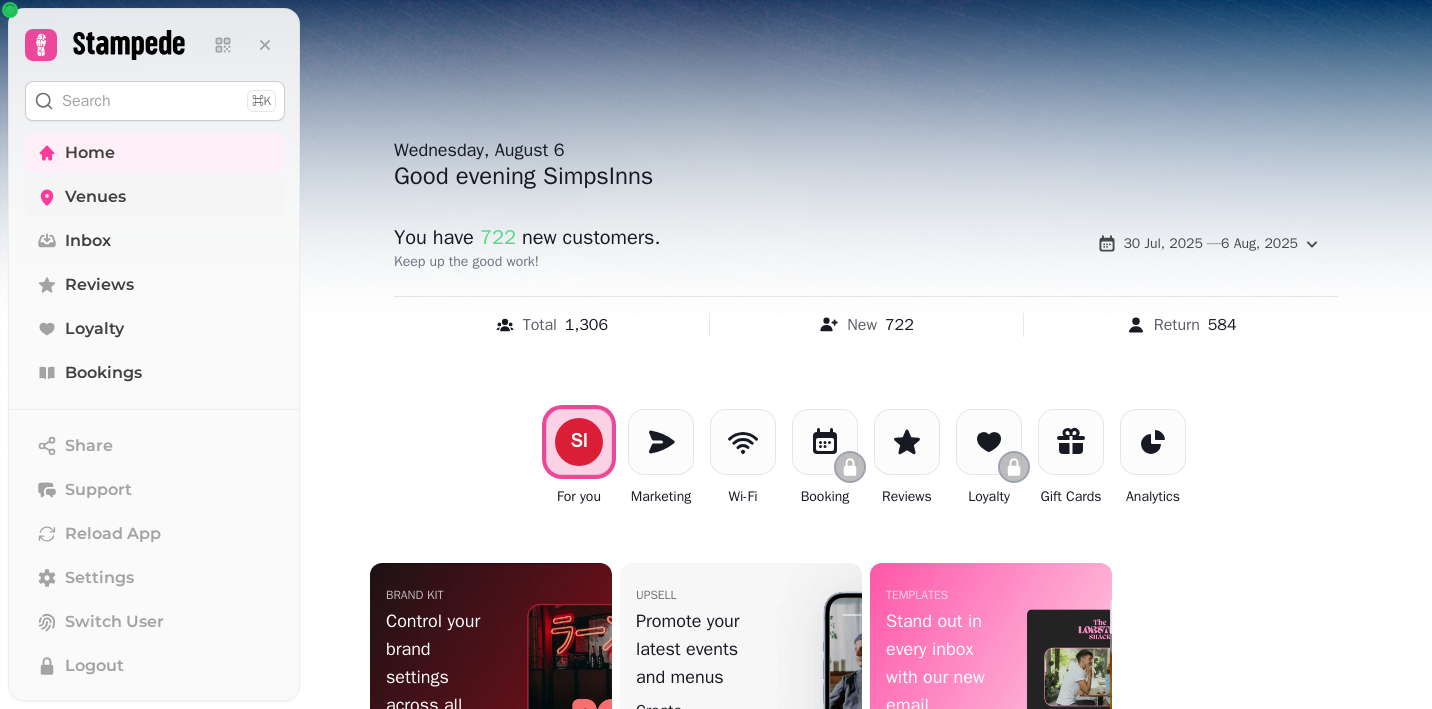 click on "Venues" at bounding box center [95, 197] 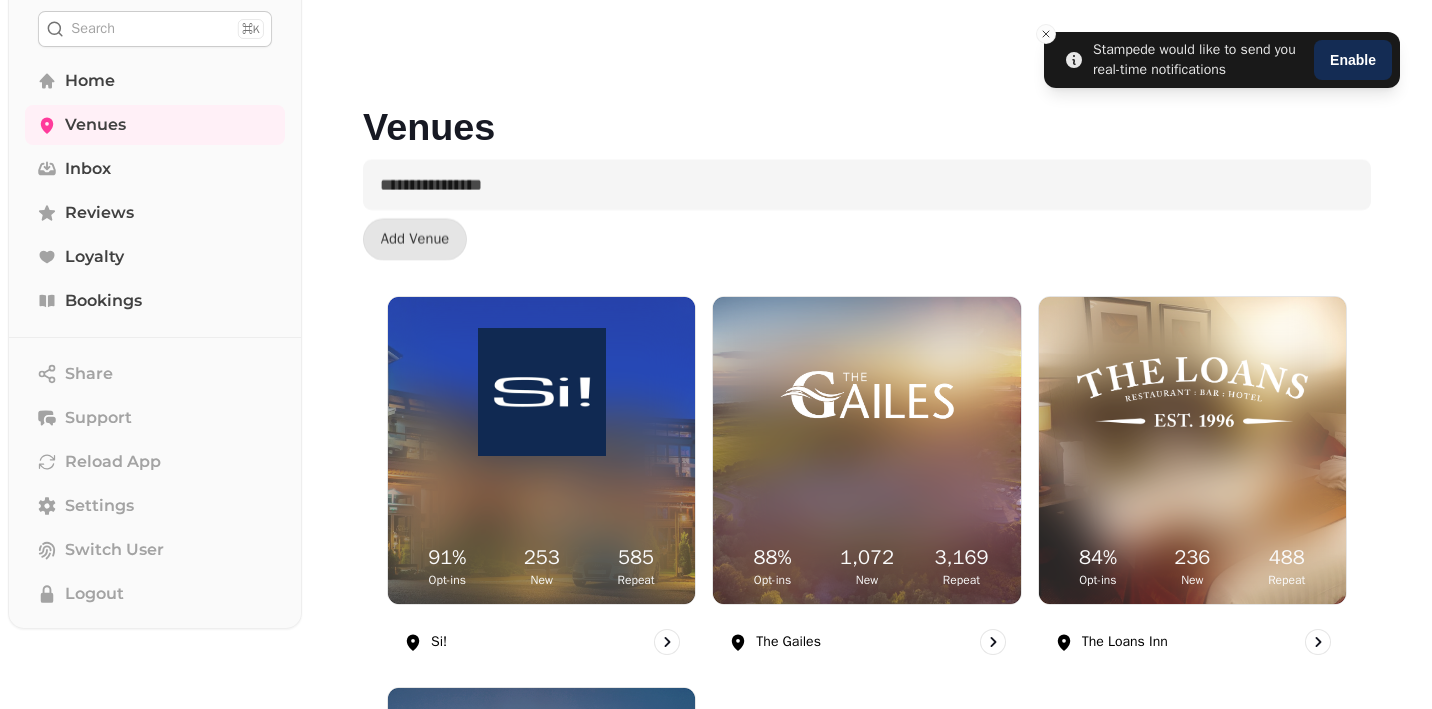 scroll, scrollTop: 0, scrollLeft: 0, axis: both 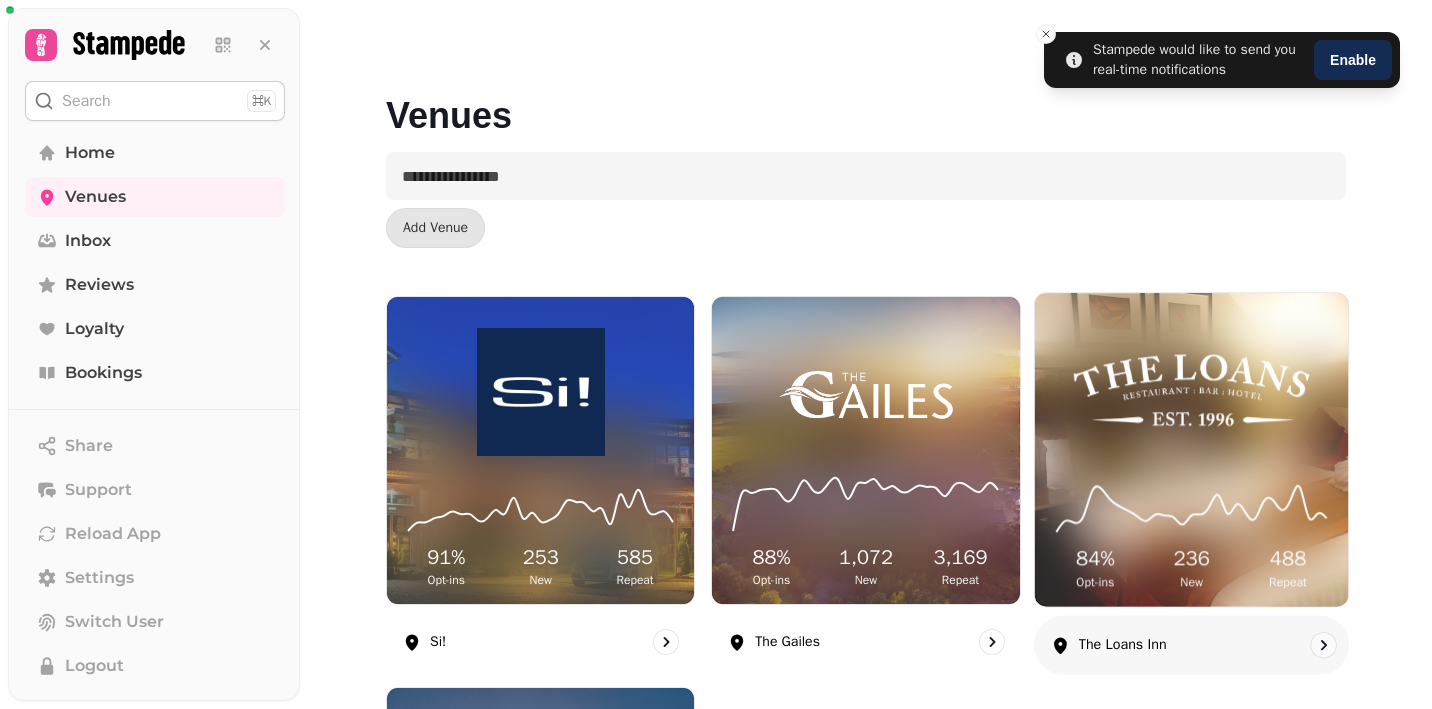 click 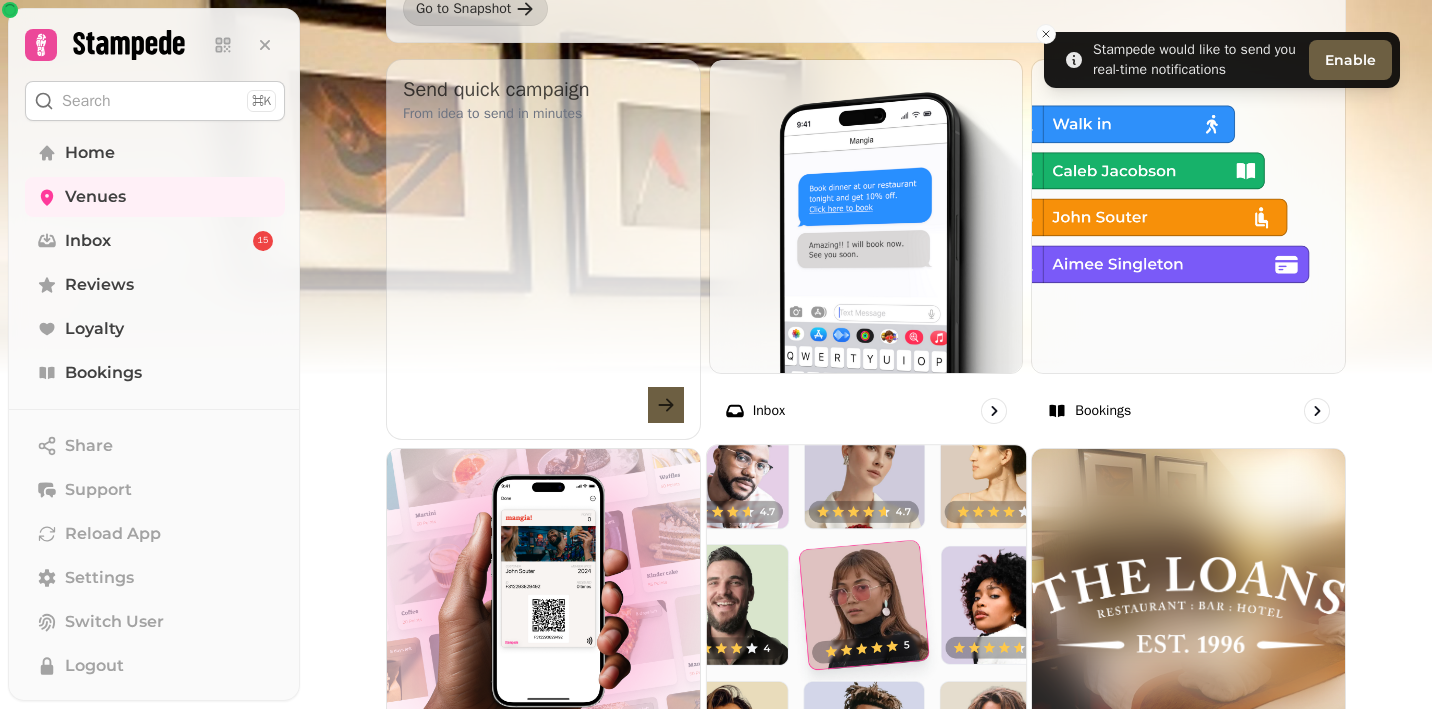 scroll, scrollTop: 669, scrollLeft: 0, axis: vertical 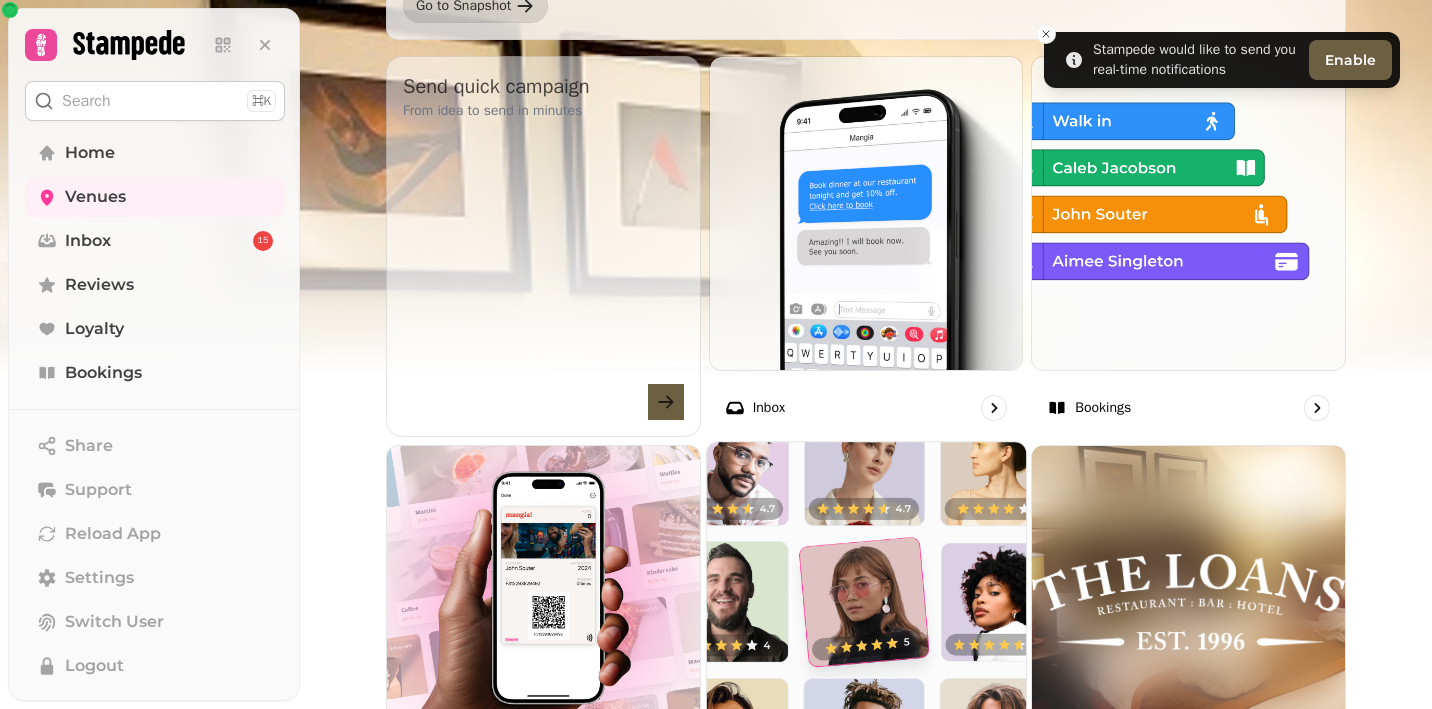 click at bounding box center [866, 601] 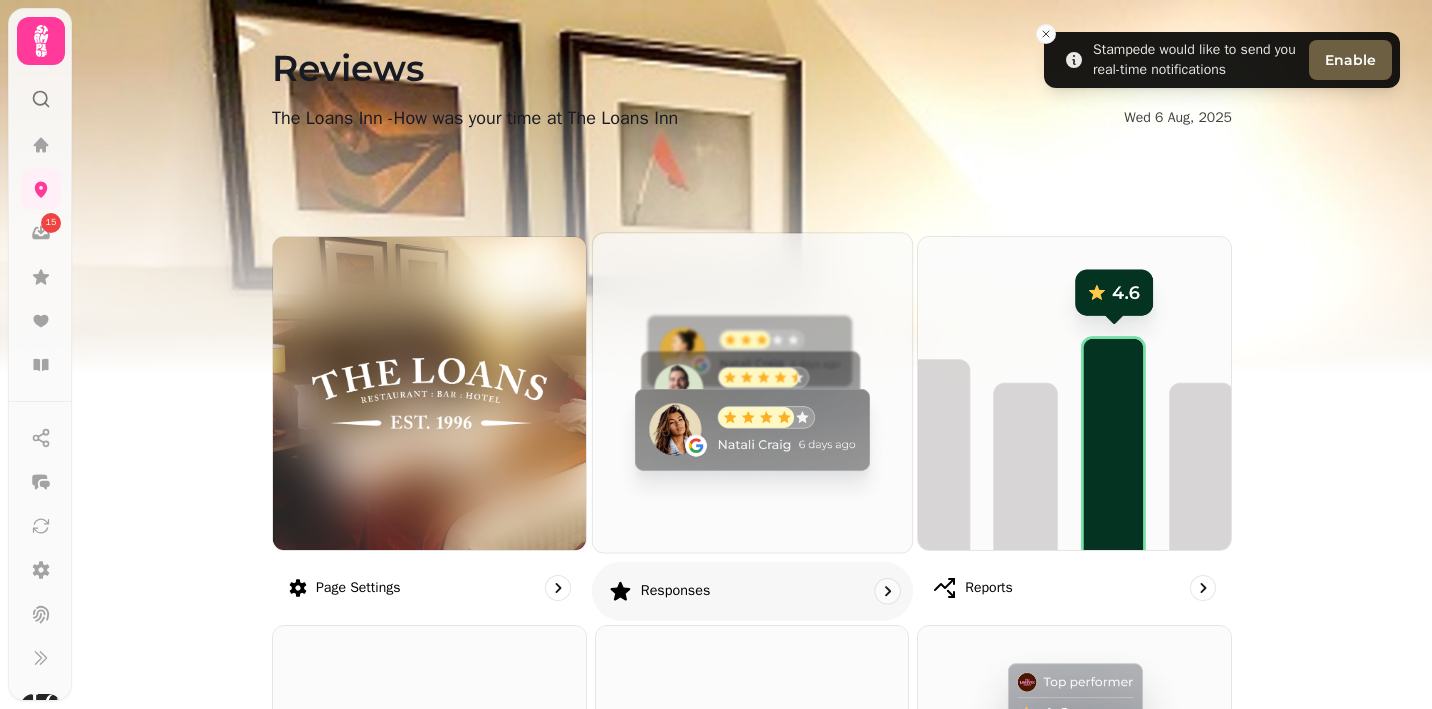 click at bounding box center [752, 392] 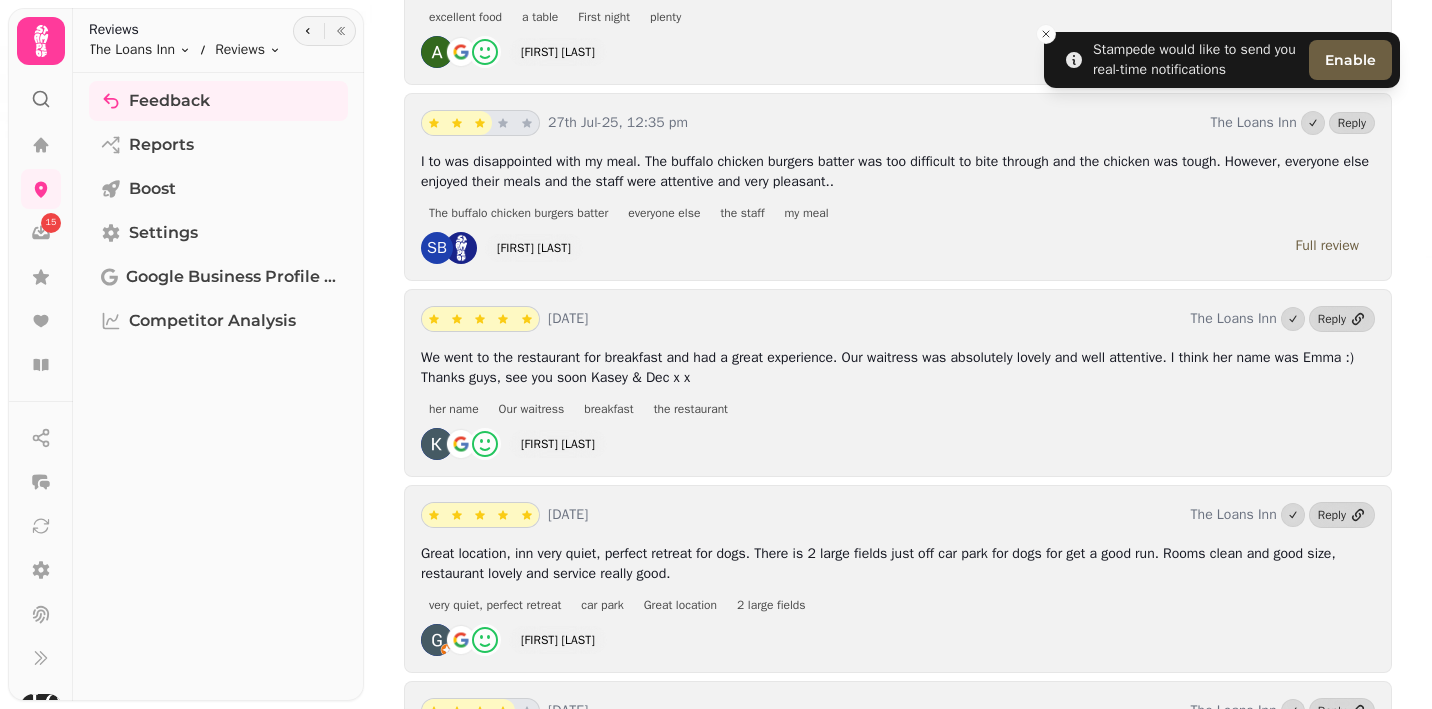 scroll, scrollTop: 0, scrollLeft: 0, axis: both 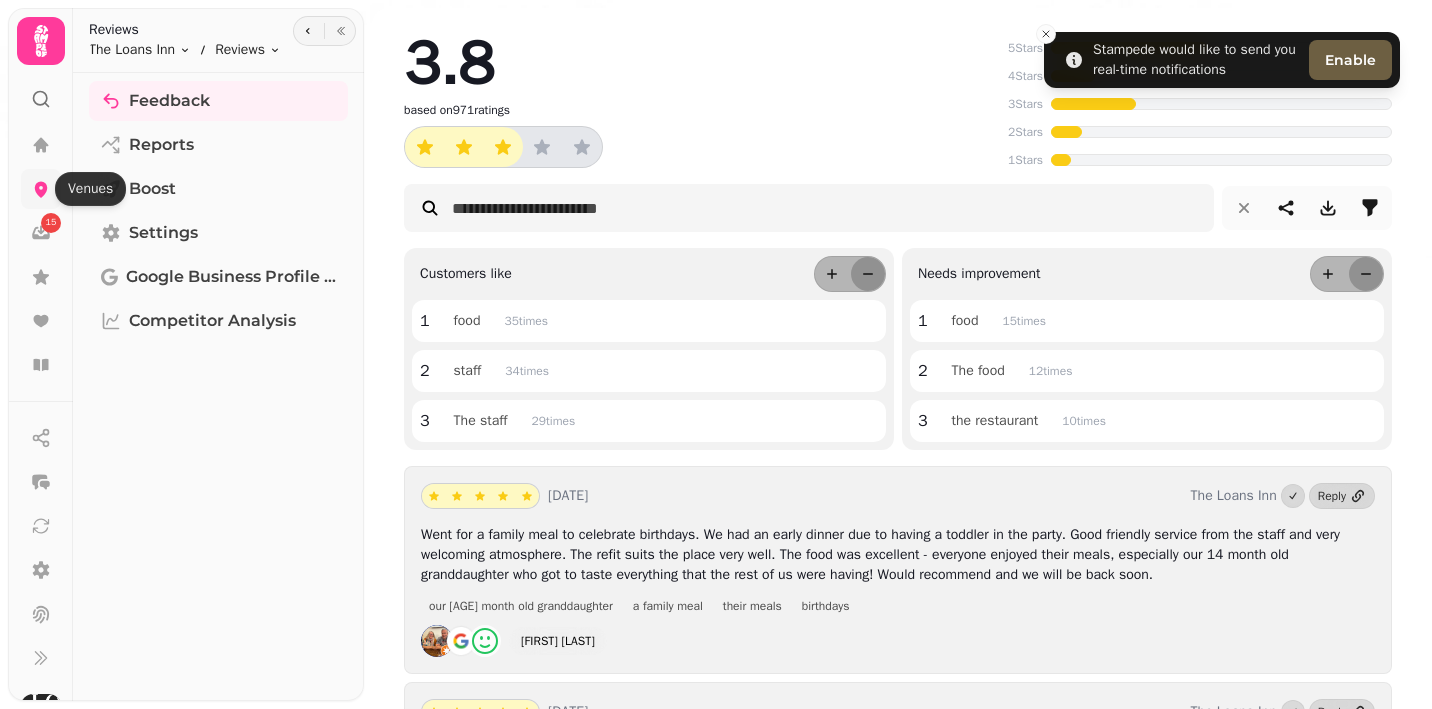 click 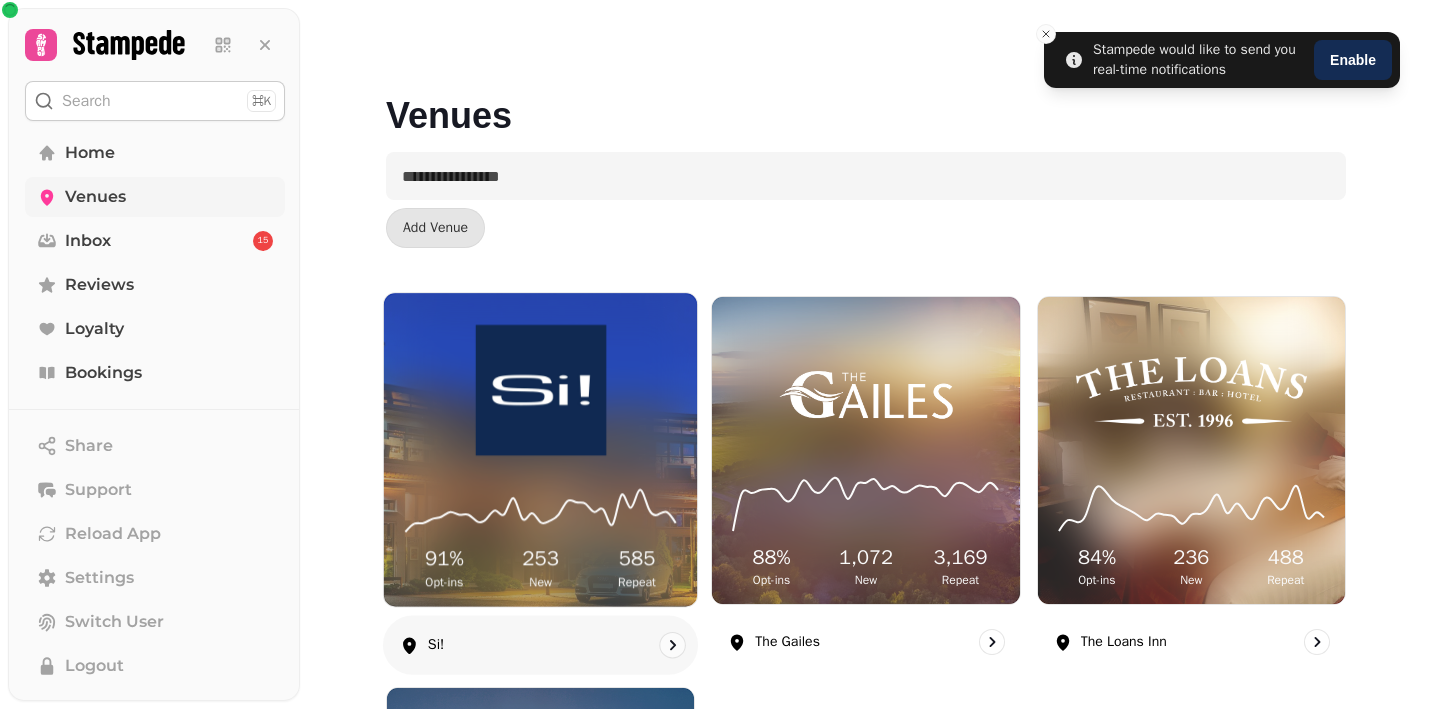 click at bounding box center (540, 390) 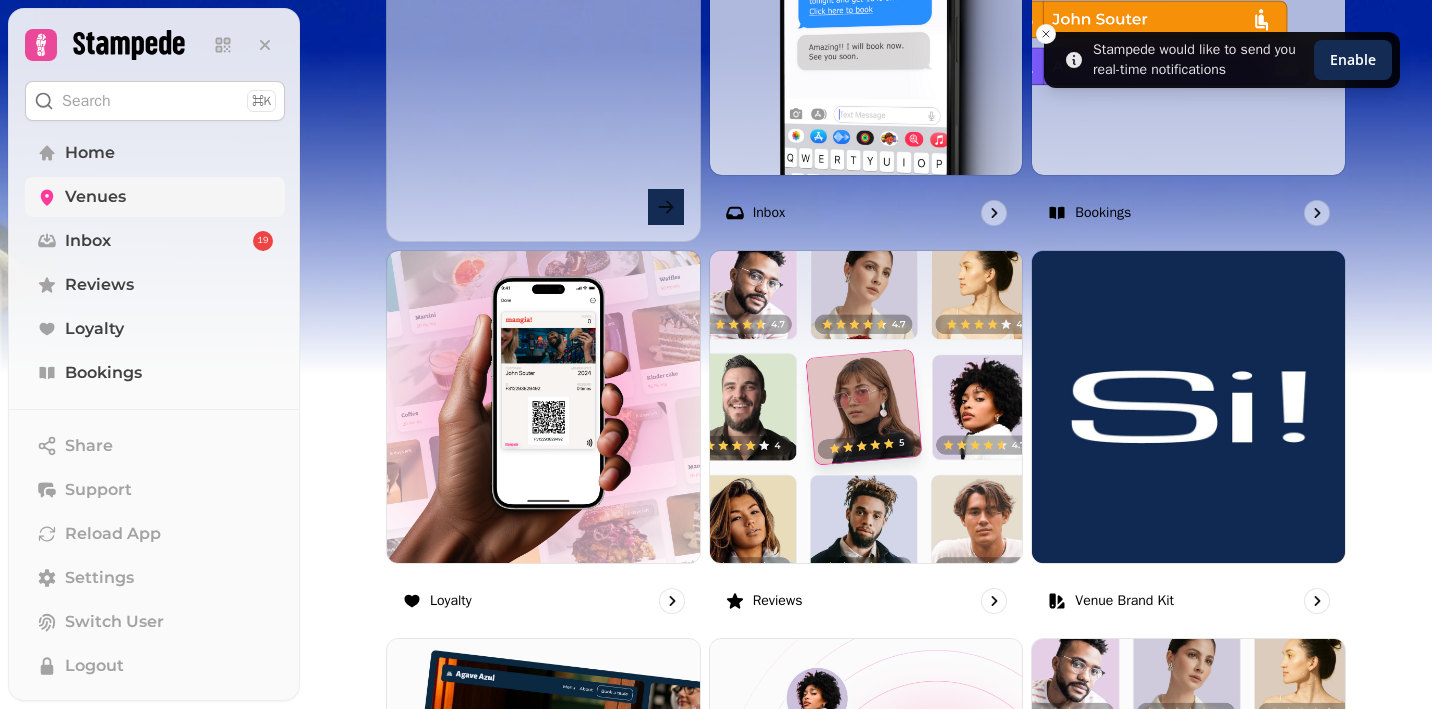 scroll, scrollTop: 1035, scrollLeft: 0, axis: vertical 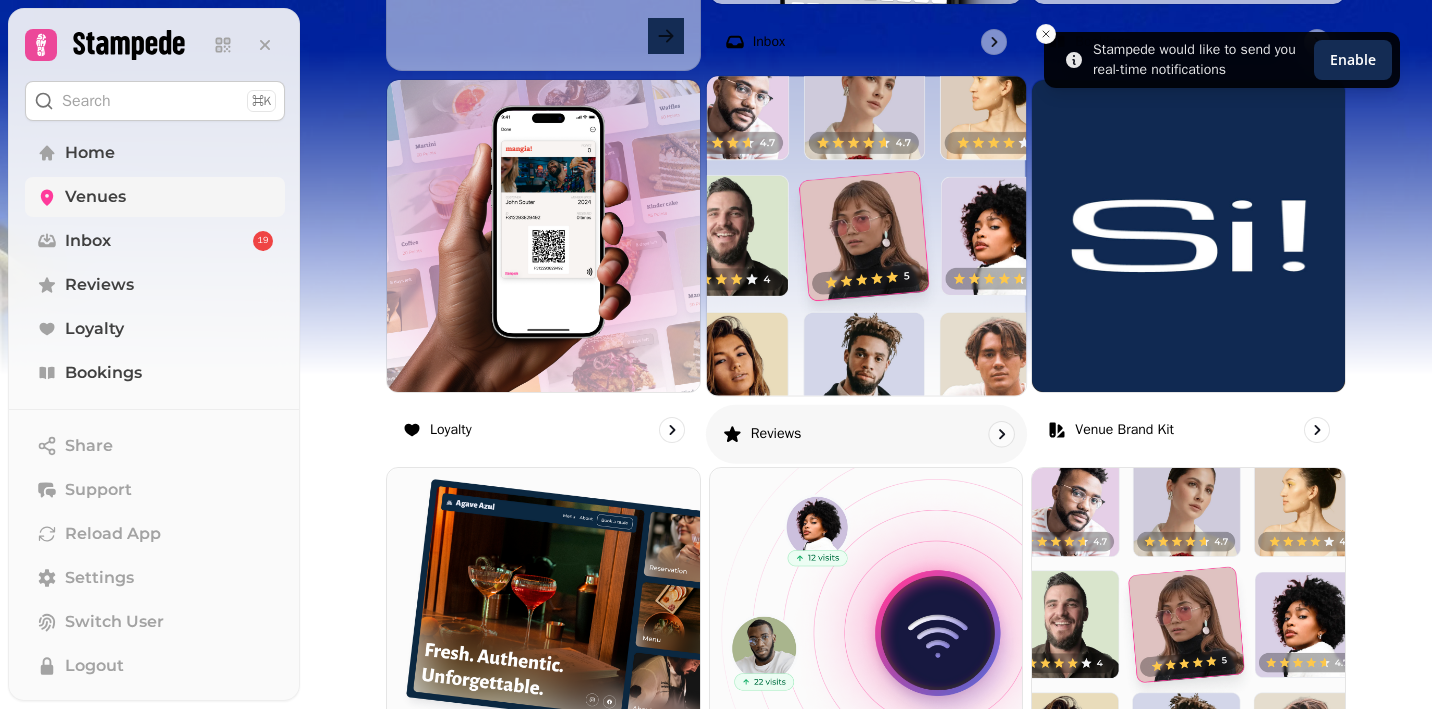 click at bounding box center (866, 235) 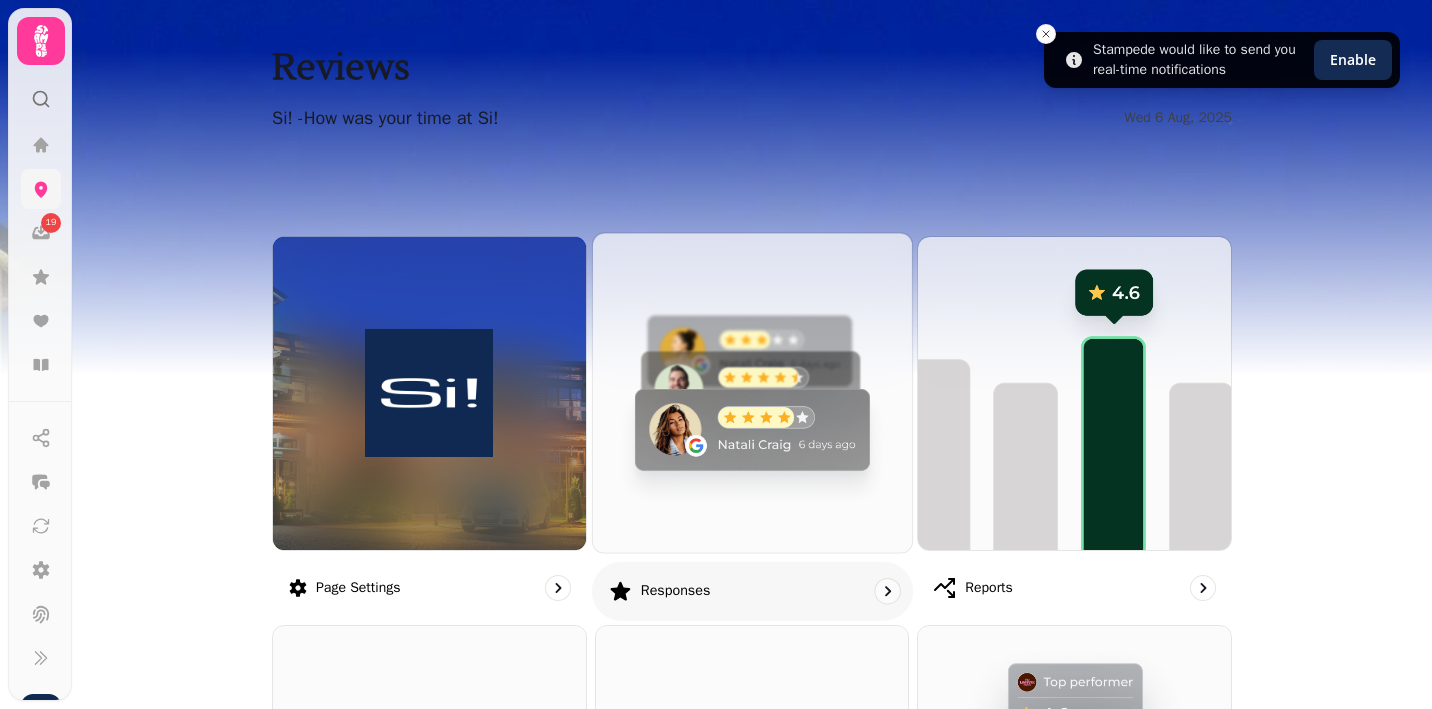 click at bounding box center [752, 392] 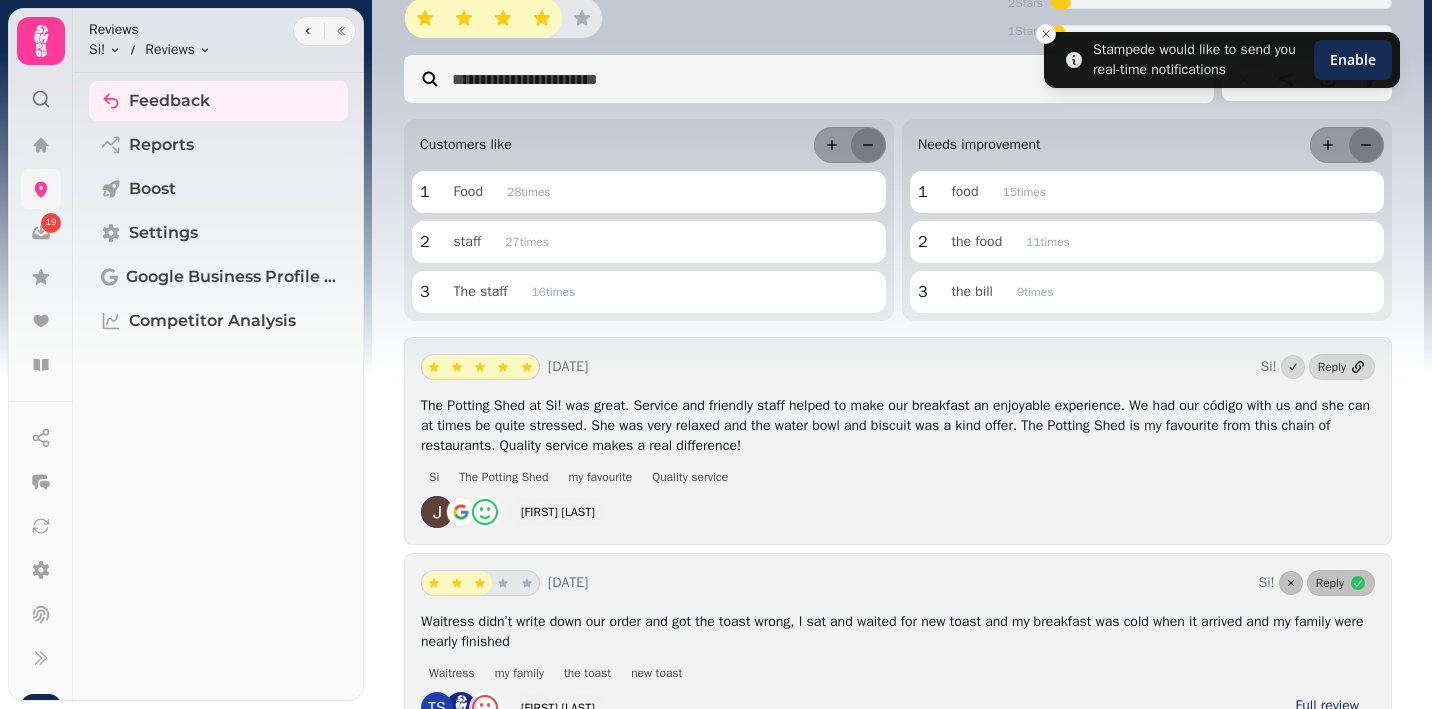scroll, scrollTop: 0, scrollLeft: 0, axis: both 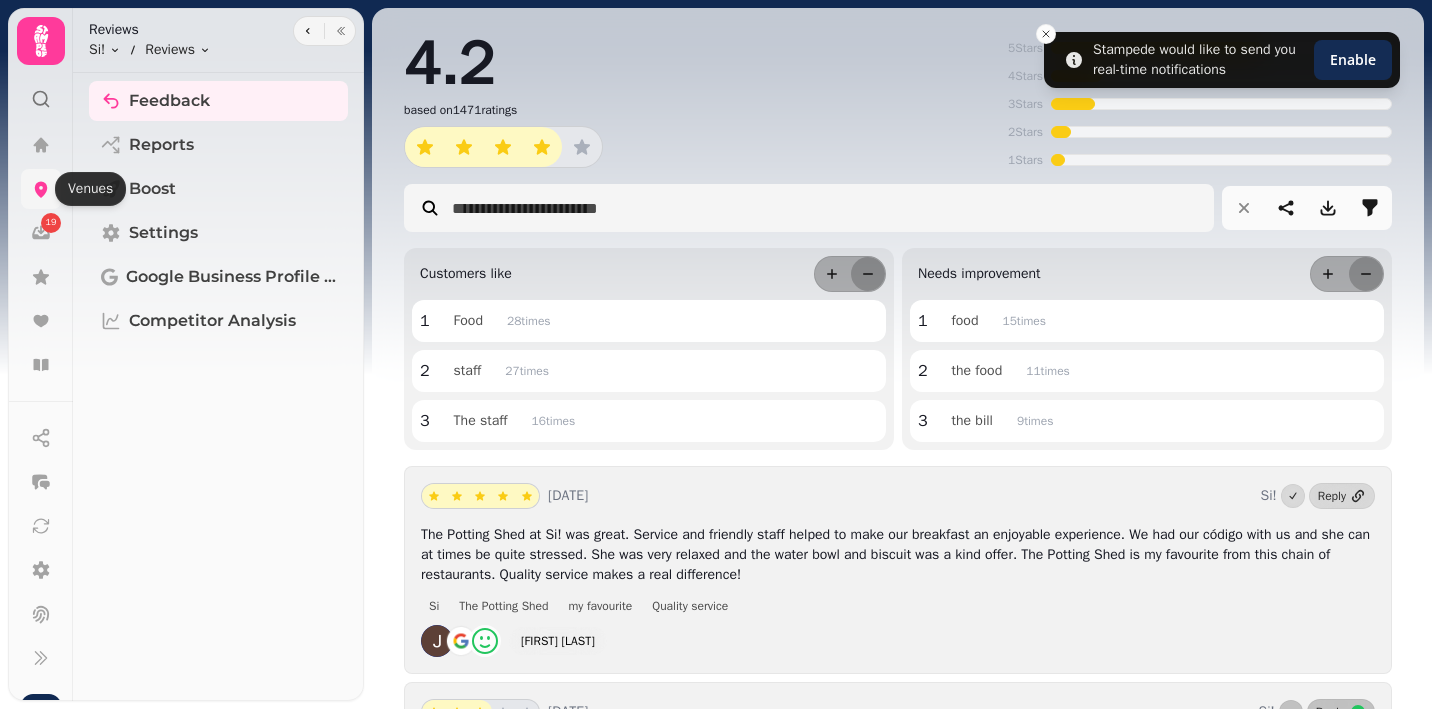 click 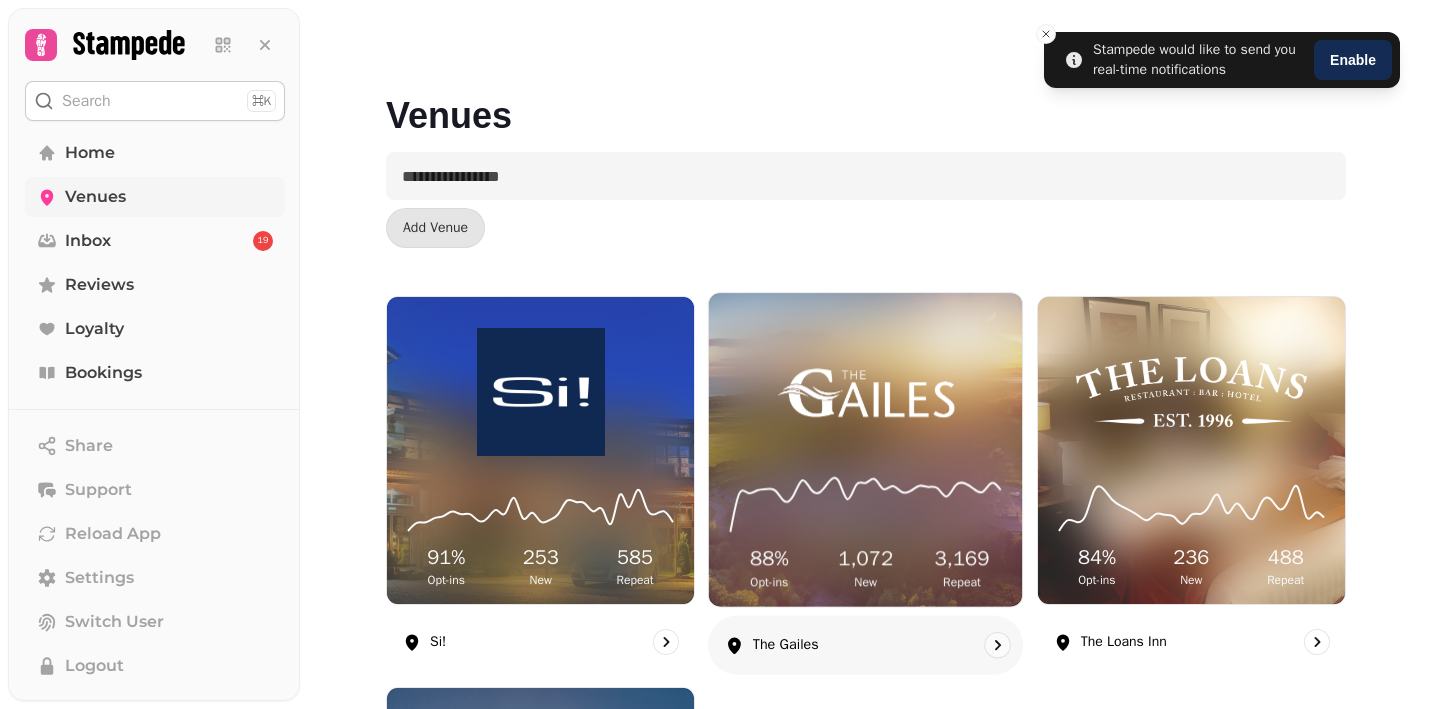 click at bounding box center (865, 390) 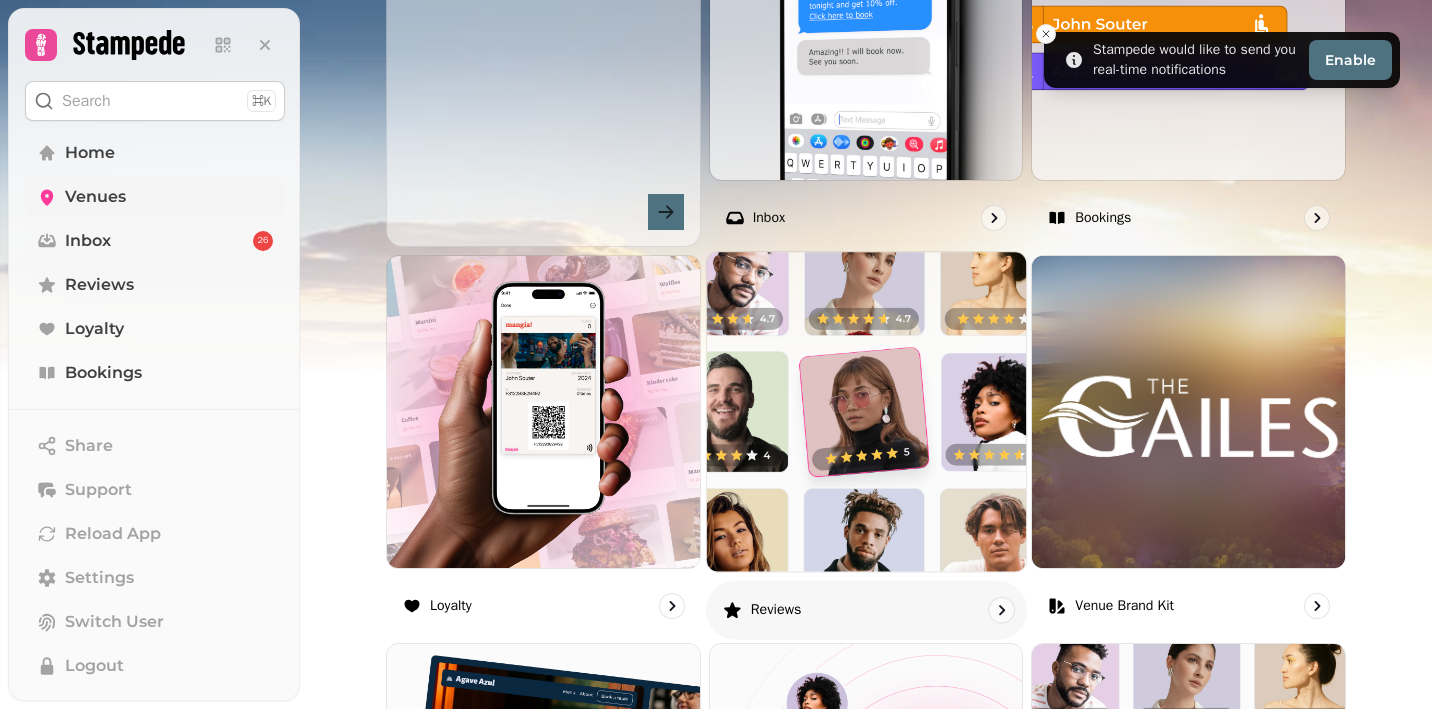 scroll, scrollTop: 868, scrollLeft: 0, axis: vertical 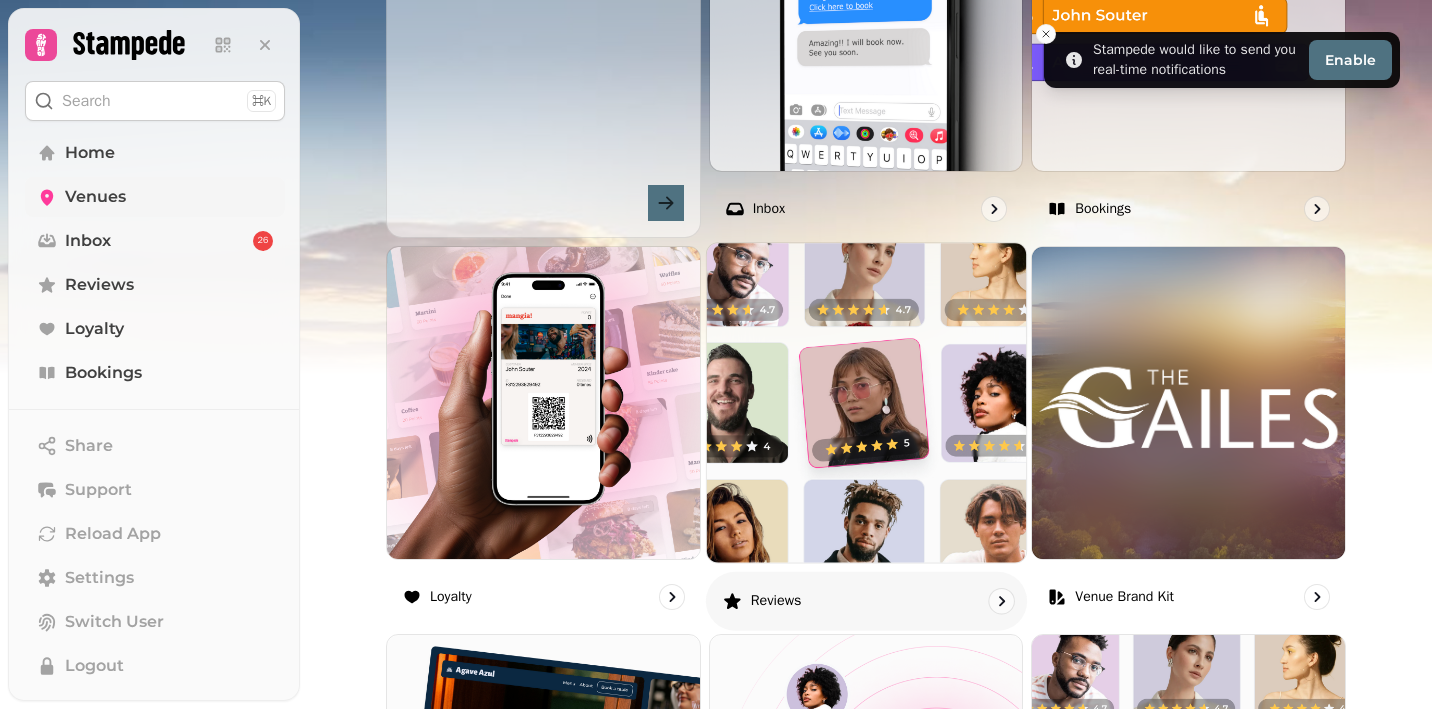 click at bounding box center (866, 402) 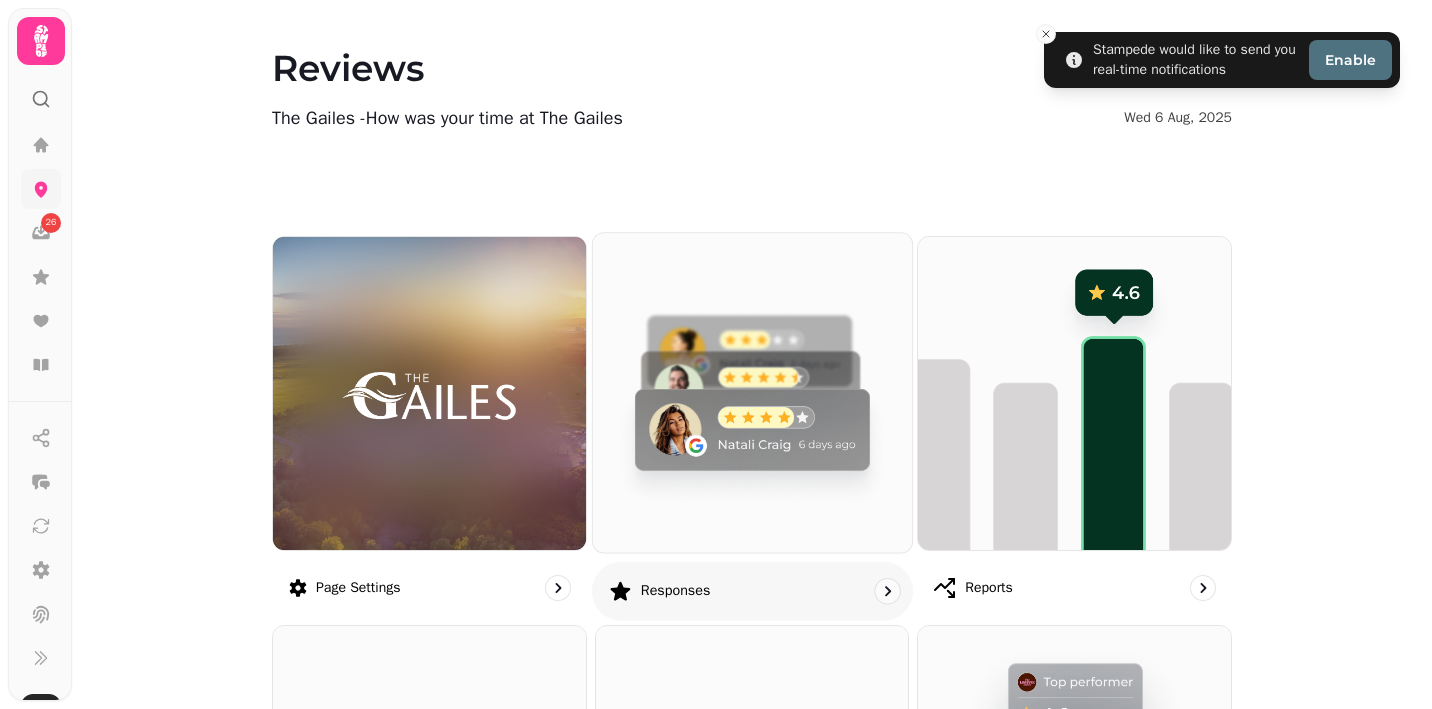 click at bounding box center (752, 392) 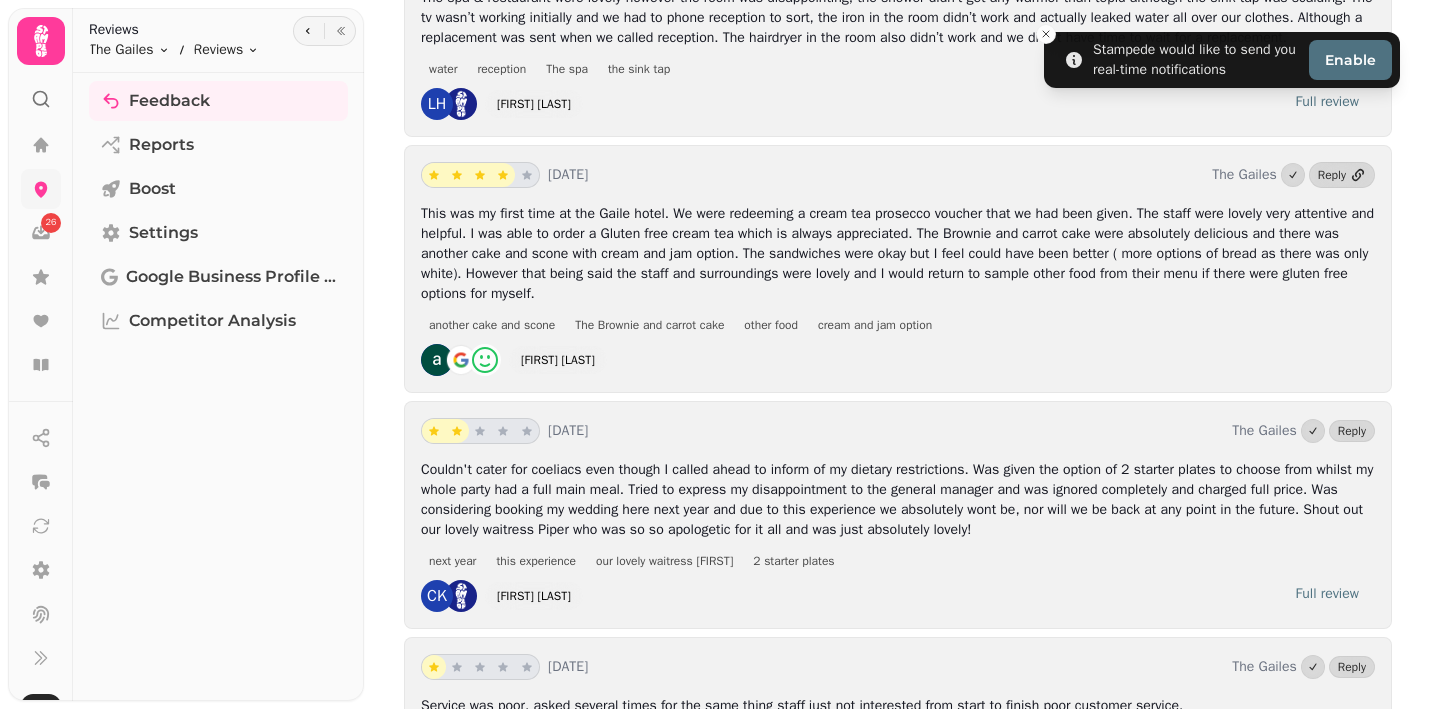 scroll, scrollTop: 546, scrollLeft: 0, axis: vertical 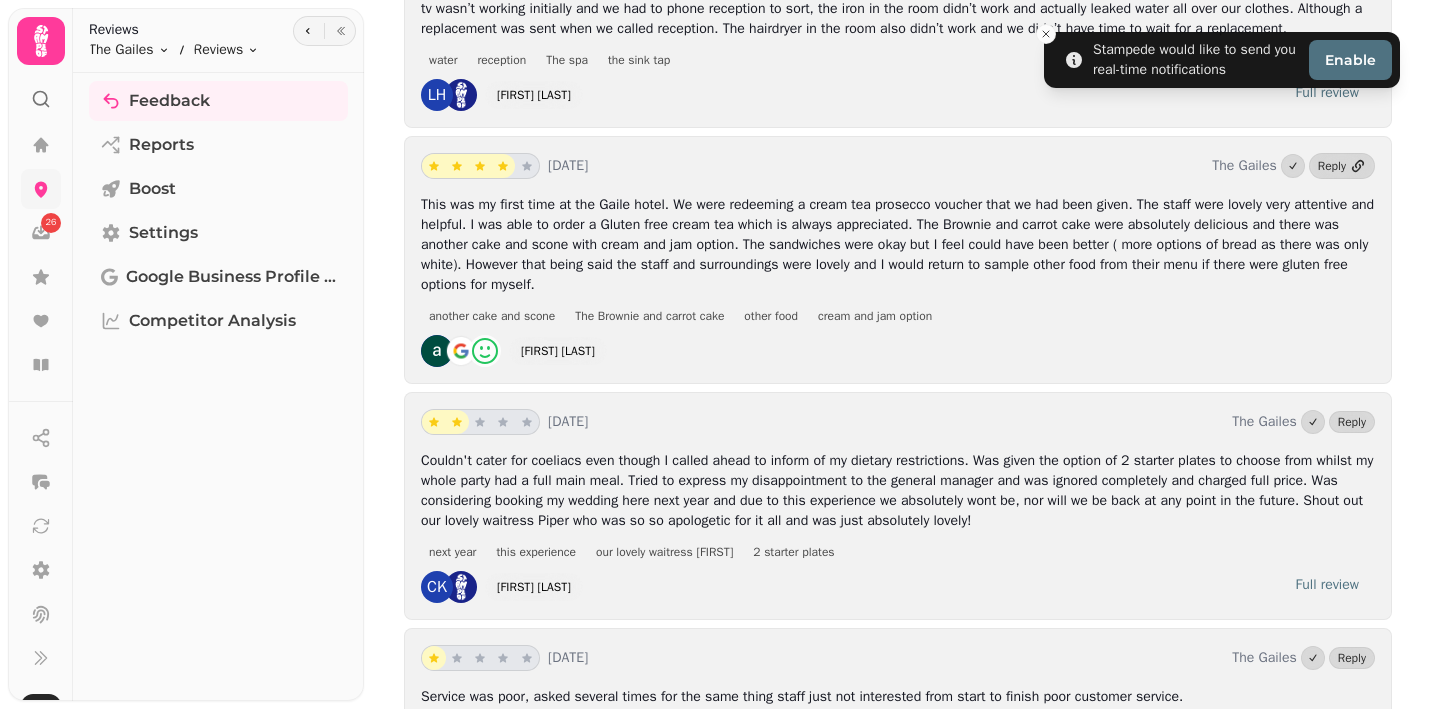 click at bounding box center [41, 189] 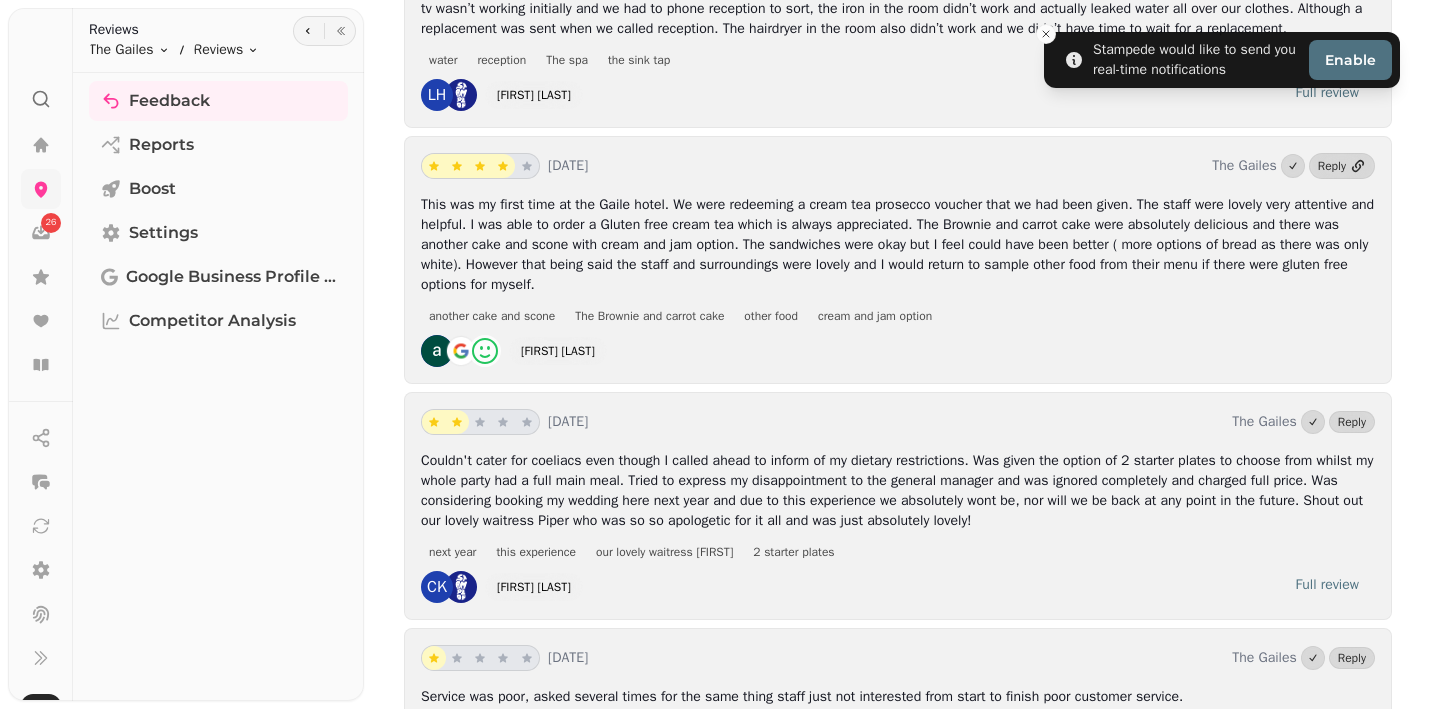 scroll, scrollTop: 401, scrollLeft: 0, axis: vertical 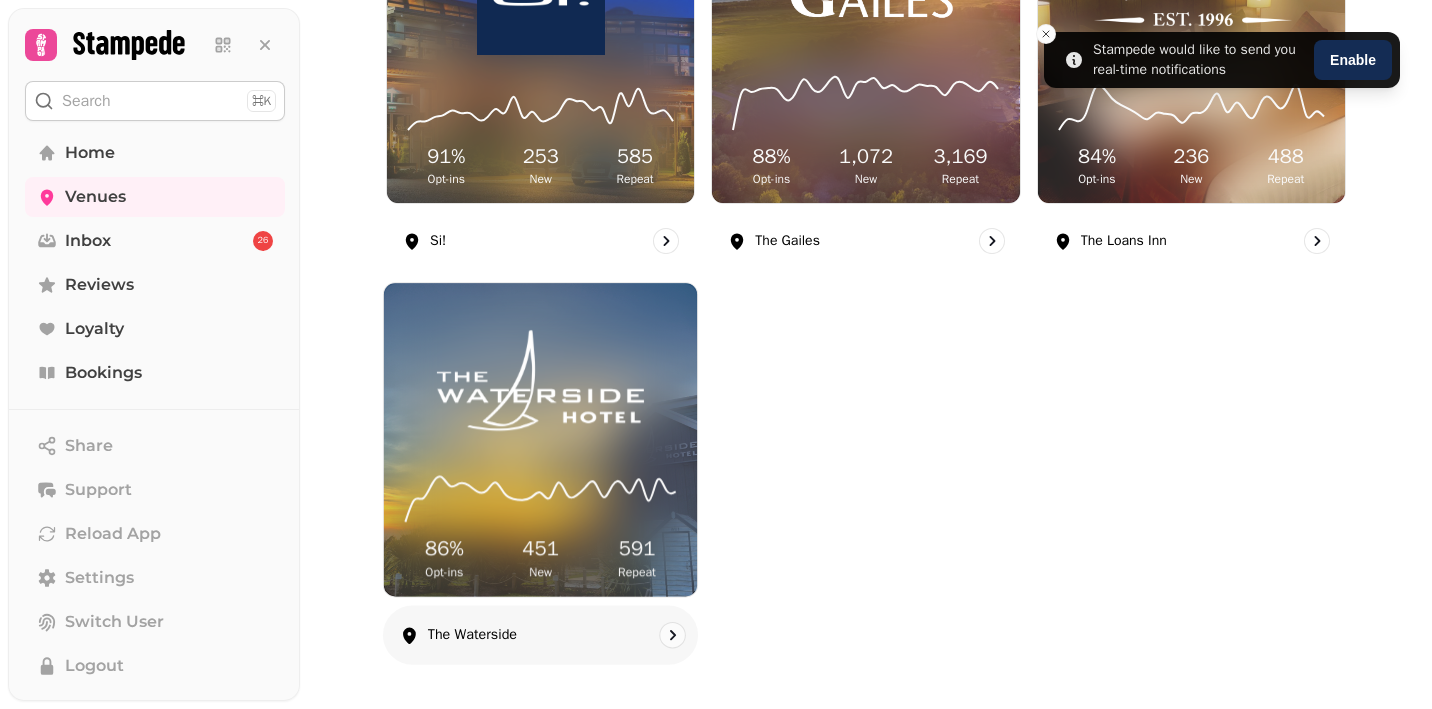 click at bounding box center (540, 381) 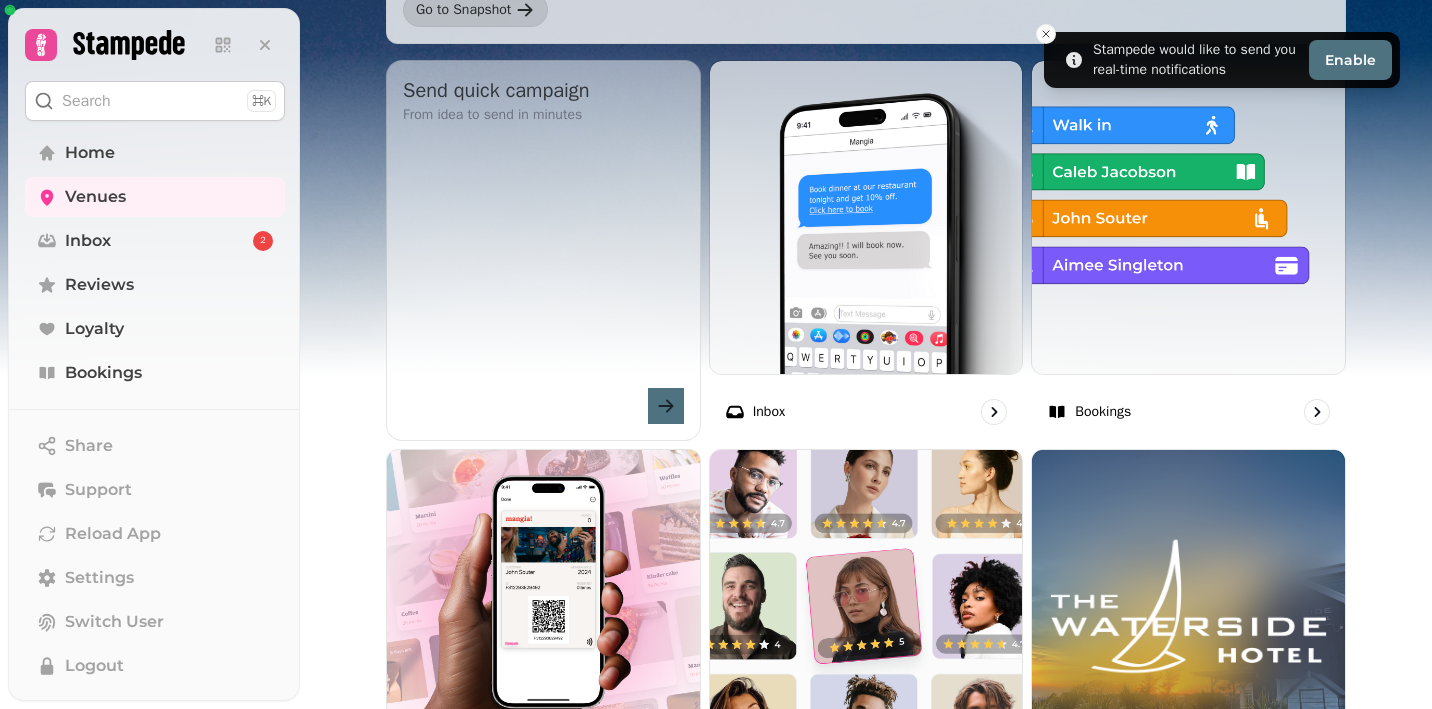 scroll, scrollTop: 693, scrollLeft: 0, axis: vertical 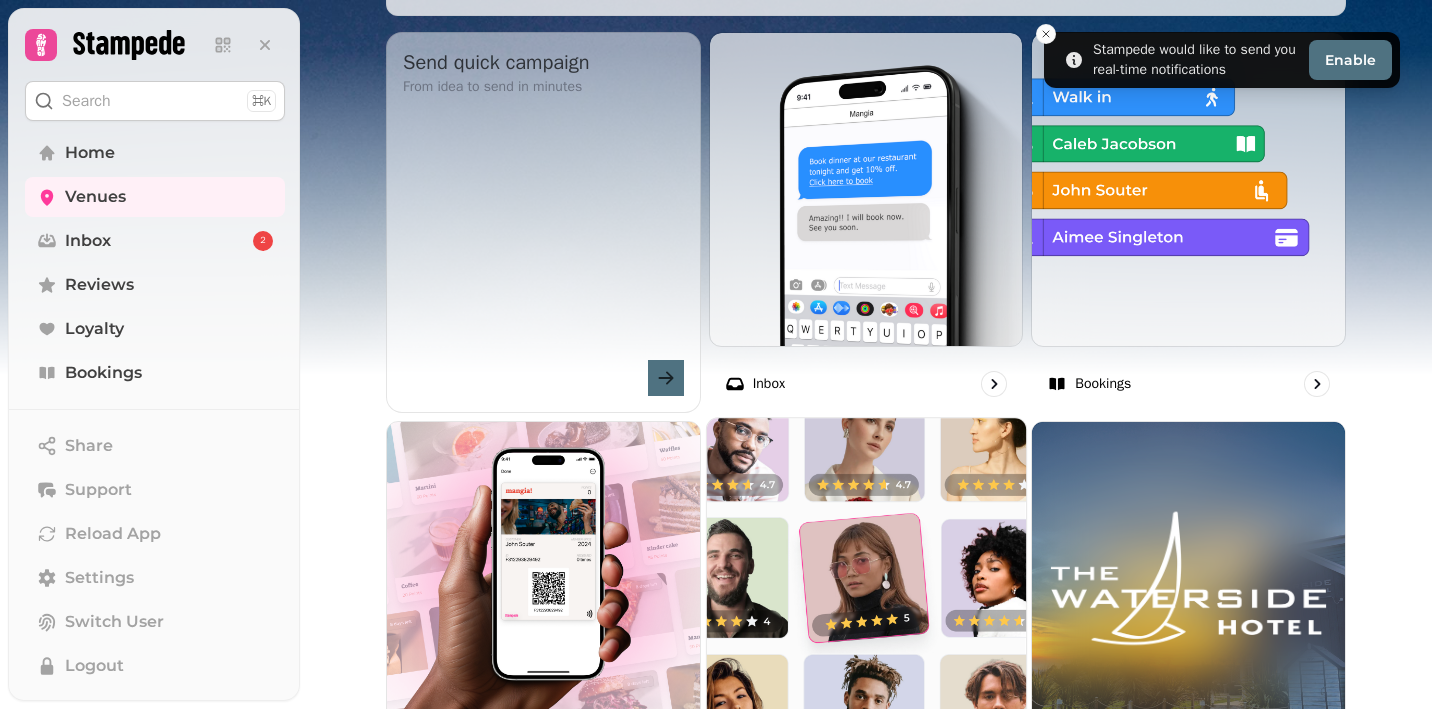 click at bounding box center [866, 577] 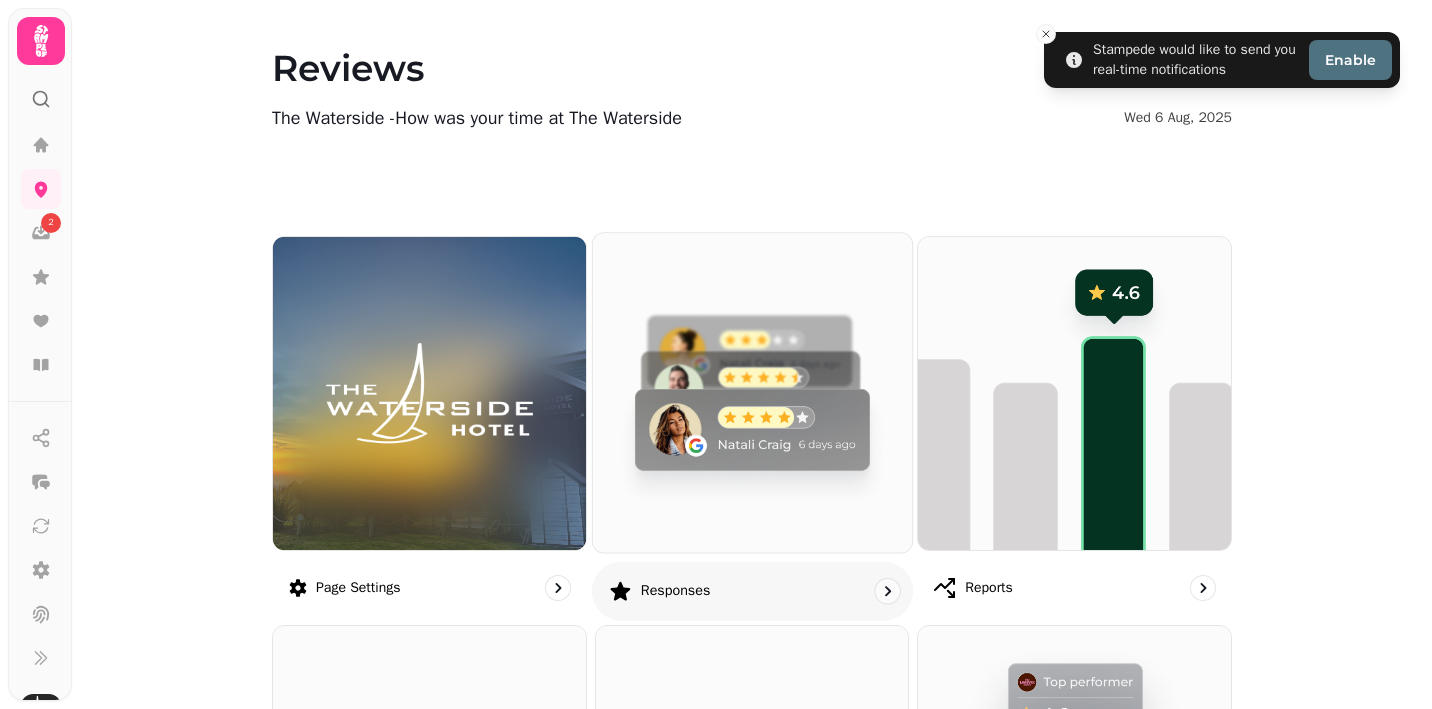 click at bounding box center [752, 392] 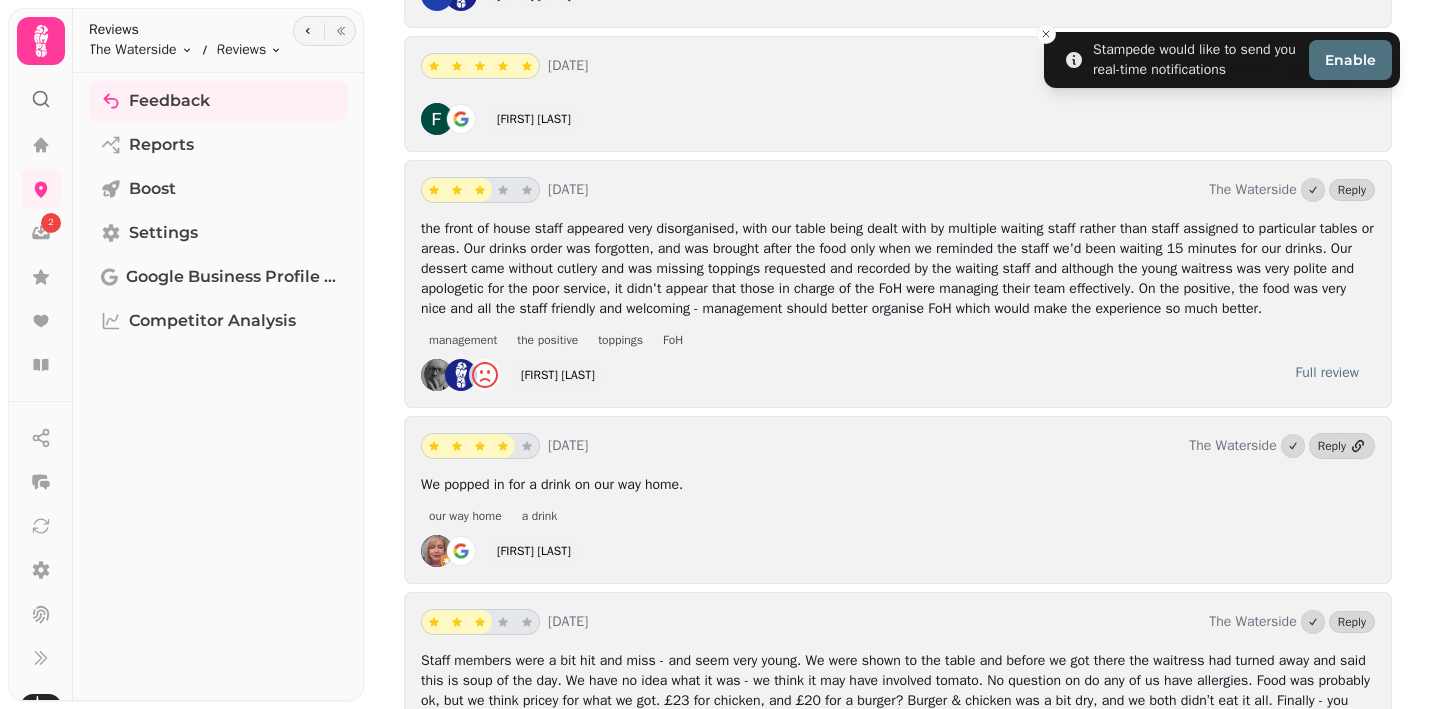 scroll, scrollTop: 629, scrollLeft: 0, axis: vertical 